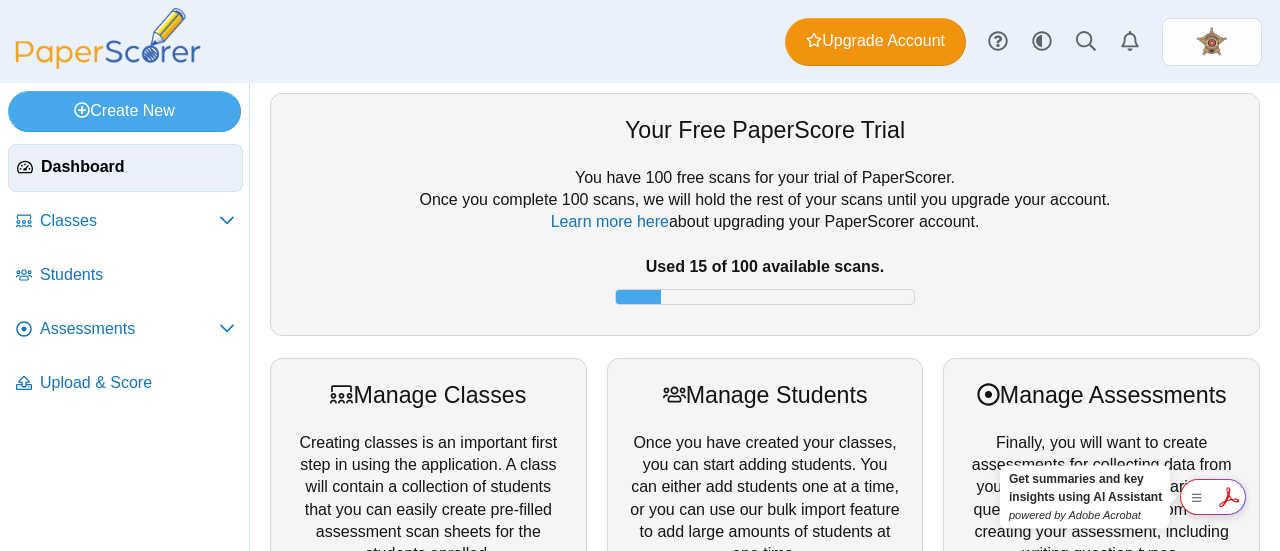 scroll, scrollTop: 0, scrollLeft: 0, axis: both 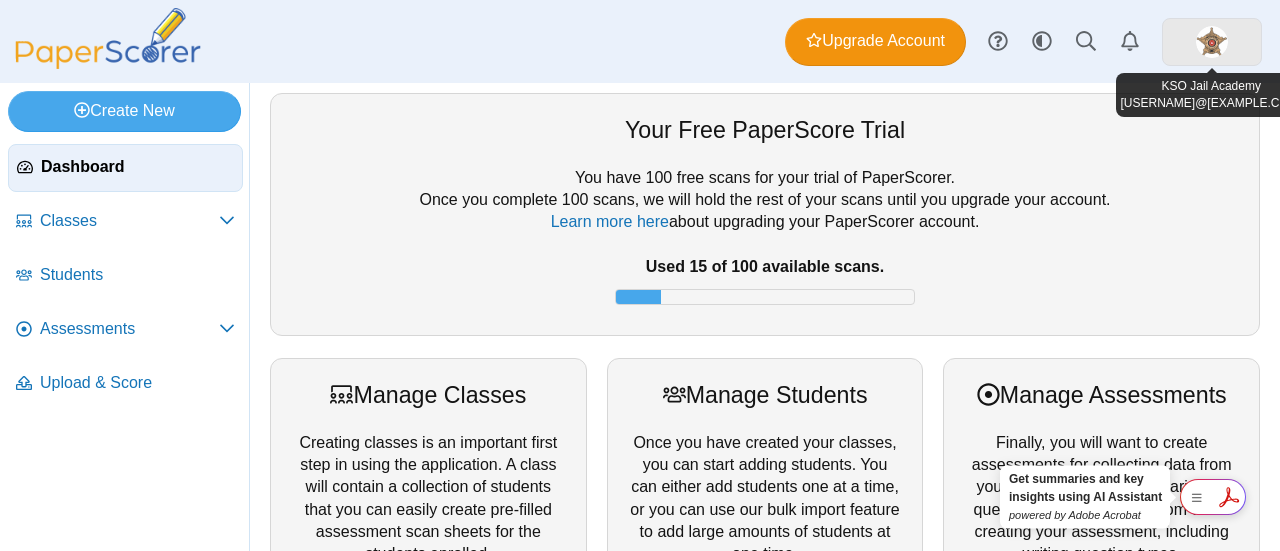 click at bounding box center [1212, 42] 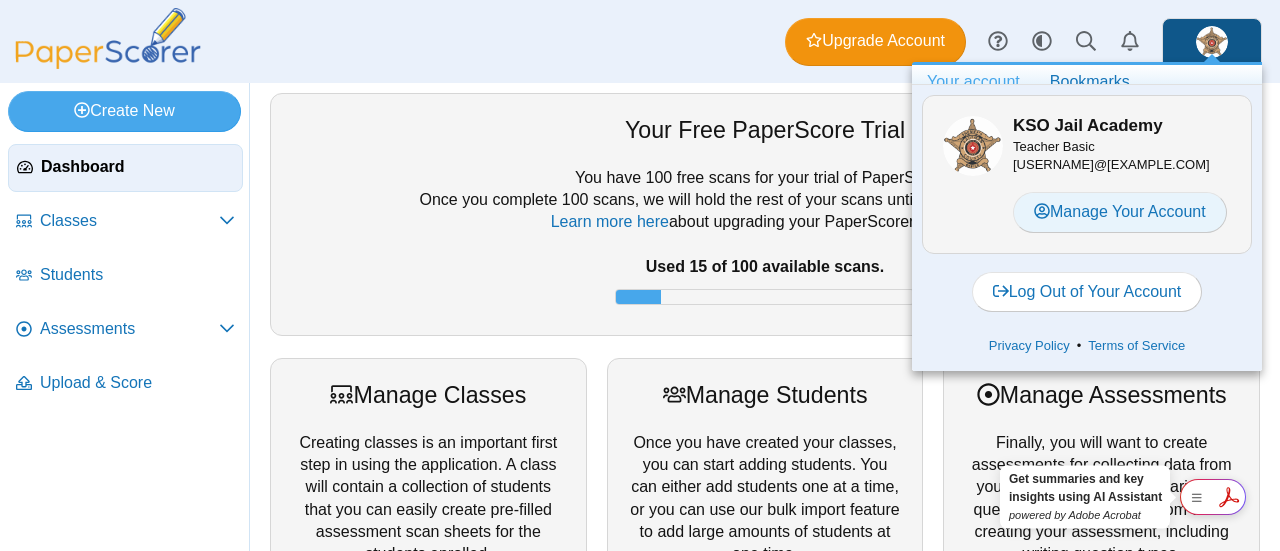 click on "Manage Your Account" at bounding box center (1120, 212) 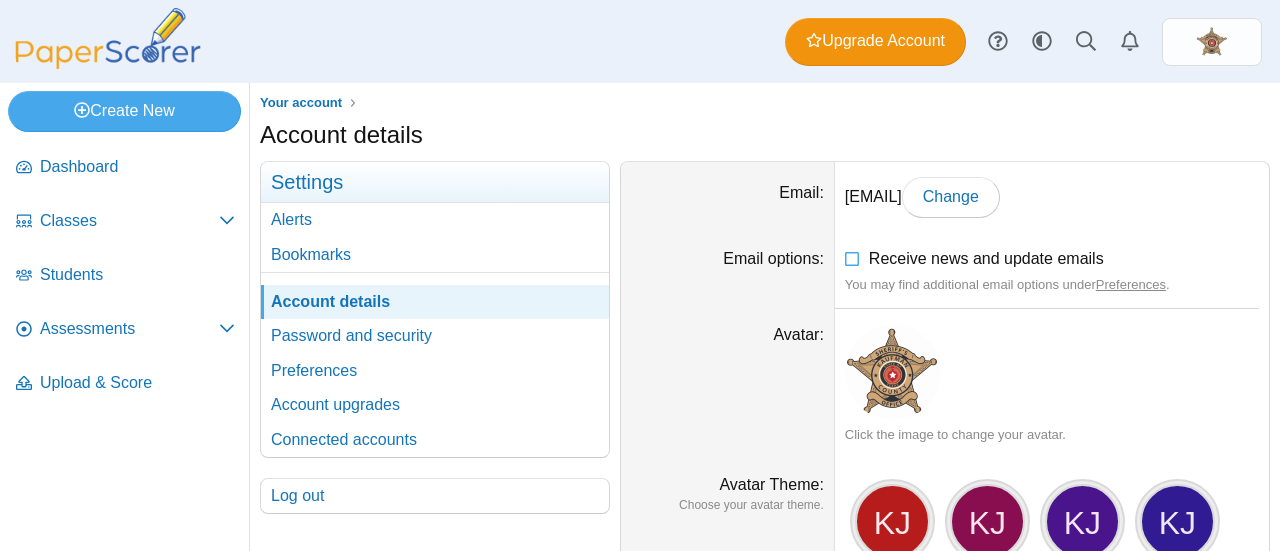 scroll, scrollTop: 0, scrollLeft: 0, axis: both 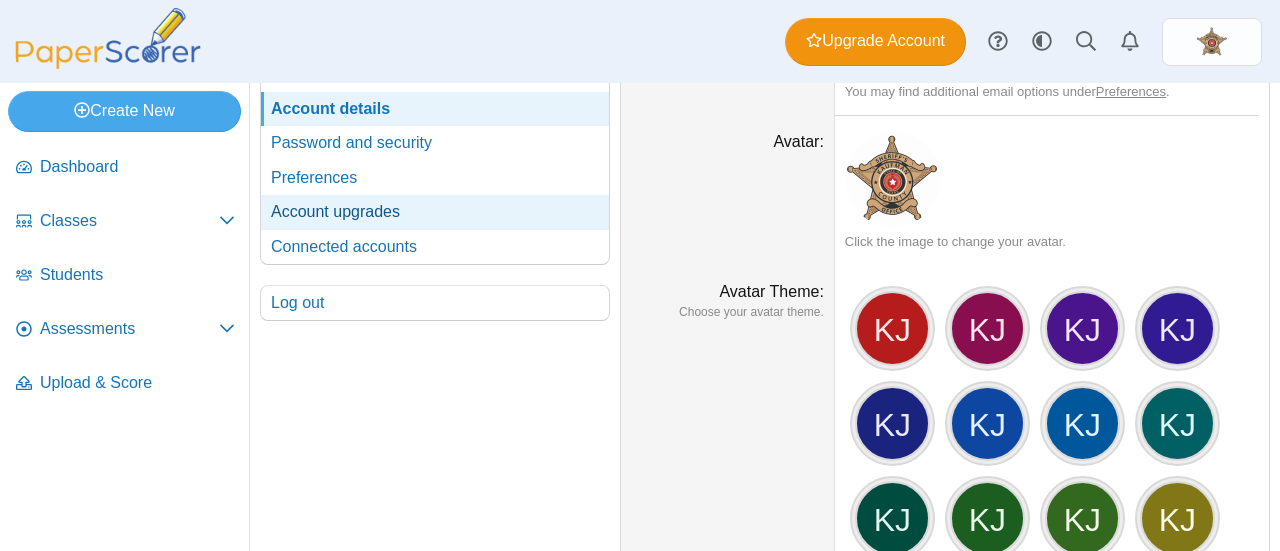 click on "Account upgrades" at bounding box center [435, 212] 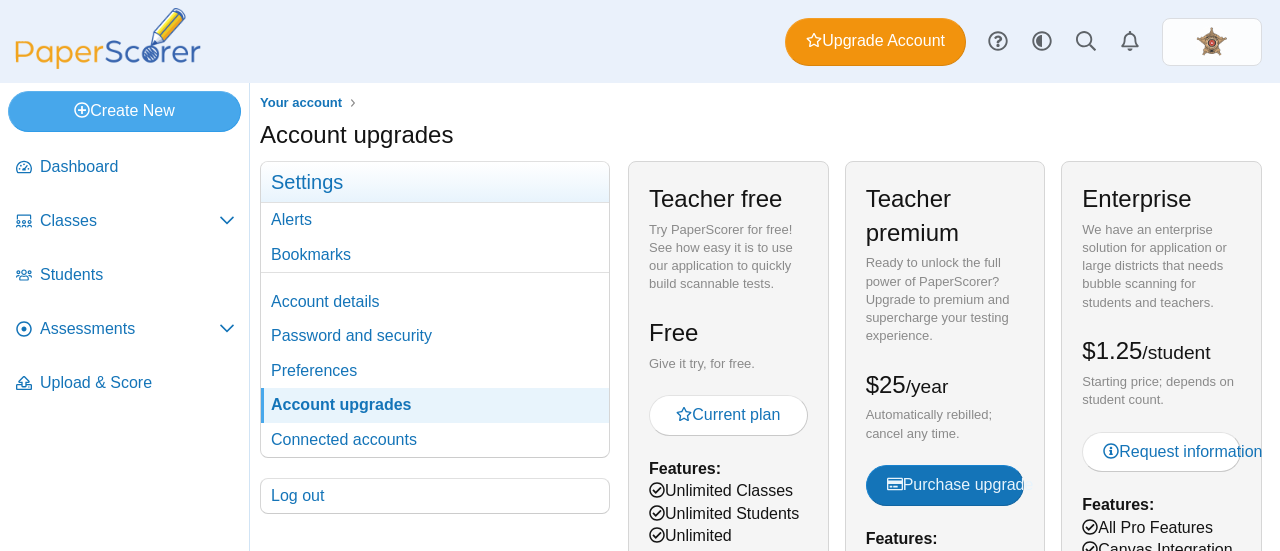 scroll, scrollTop: 0, scrollLeft: 0, axis: both 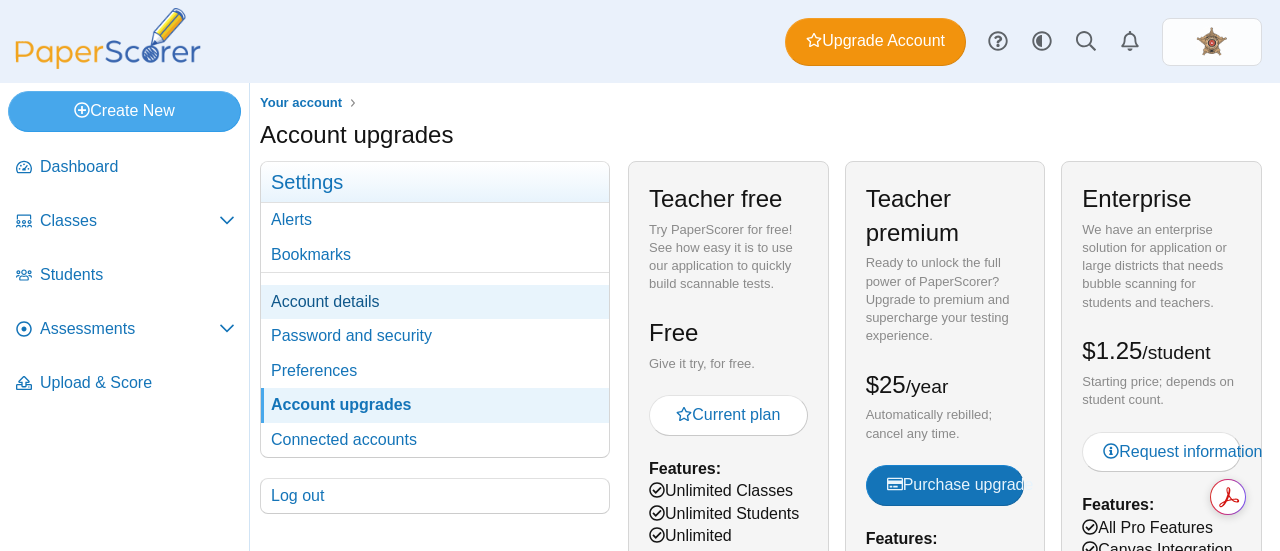 click on "Account details" at bounding box center [435, 302] 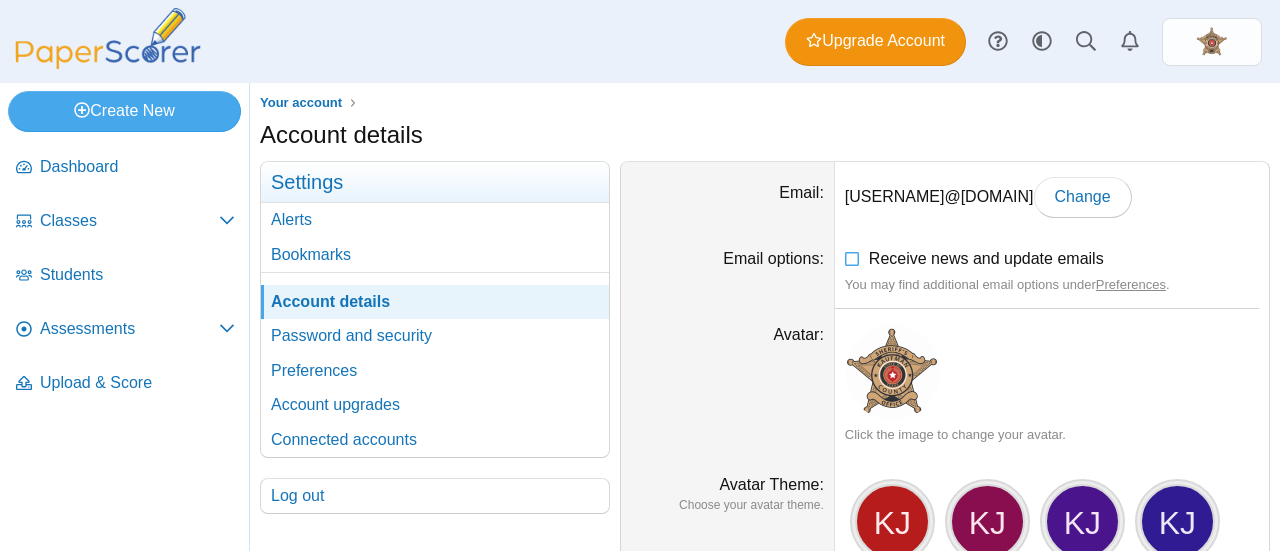scroll, scrollTop: 0, scrollLeft: 0, axis: both 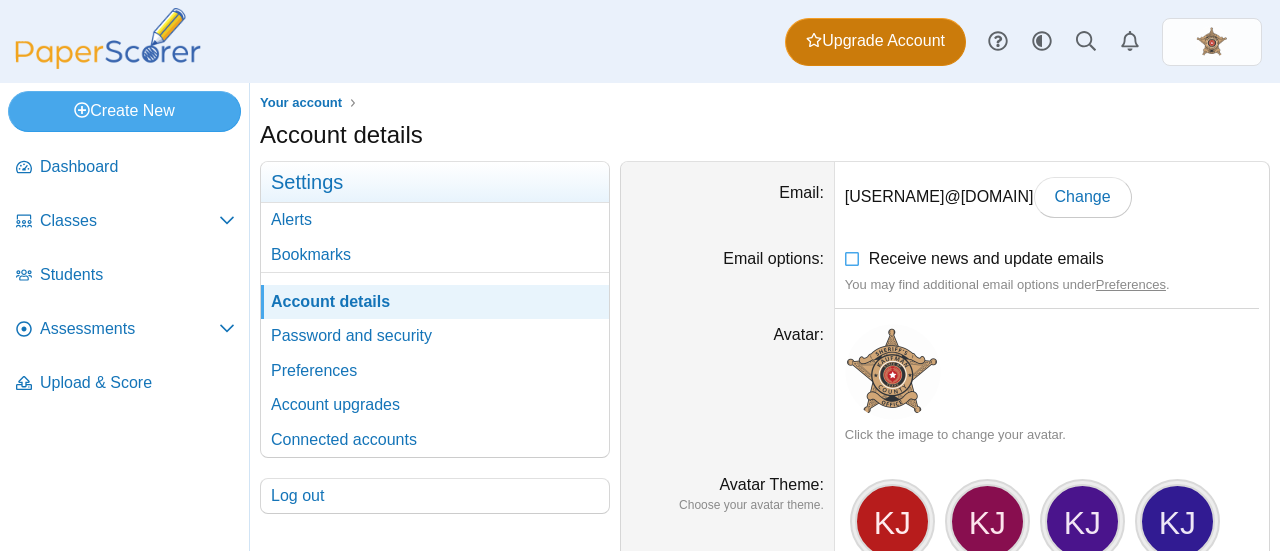 click on "Upgrade Account" at bounding box center (875, 41) 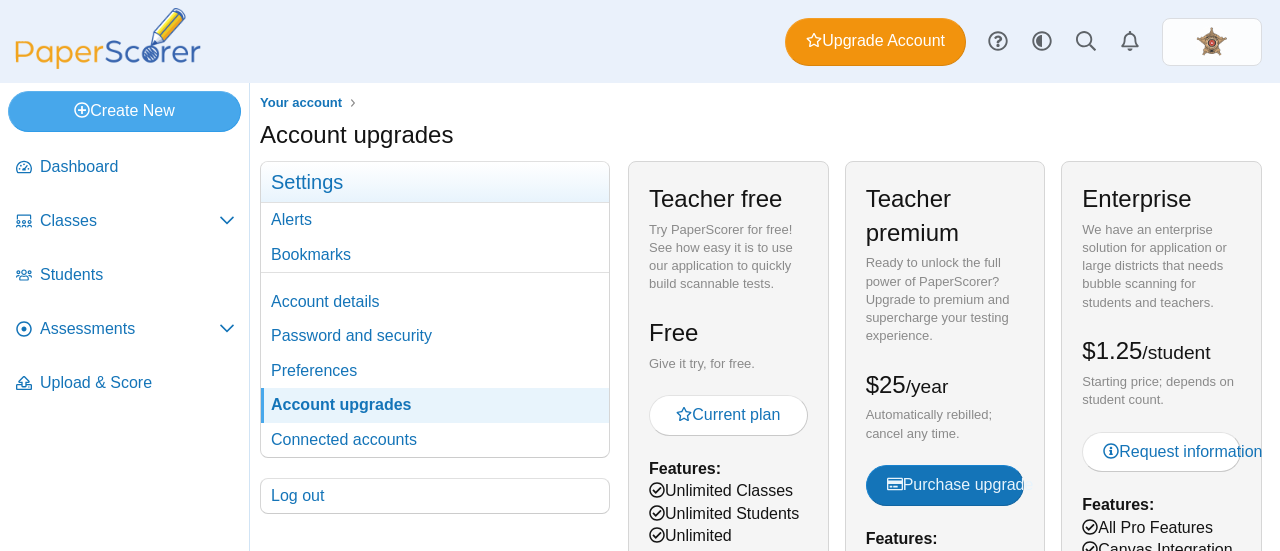scroll, scrollTop: 0, scrollLeft: 0, axis: both 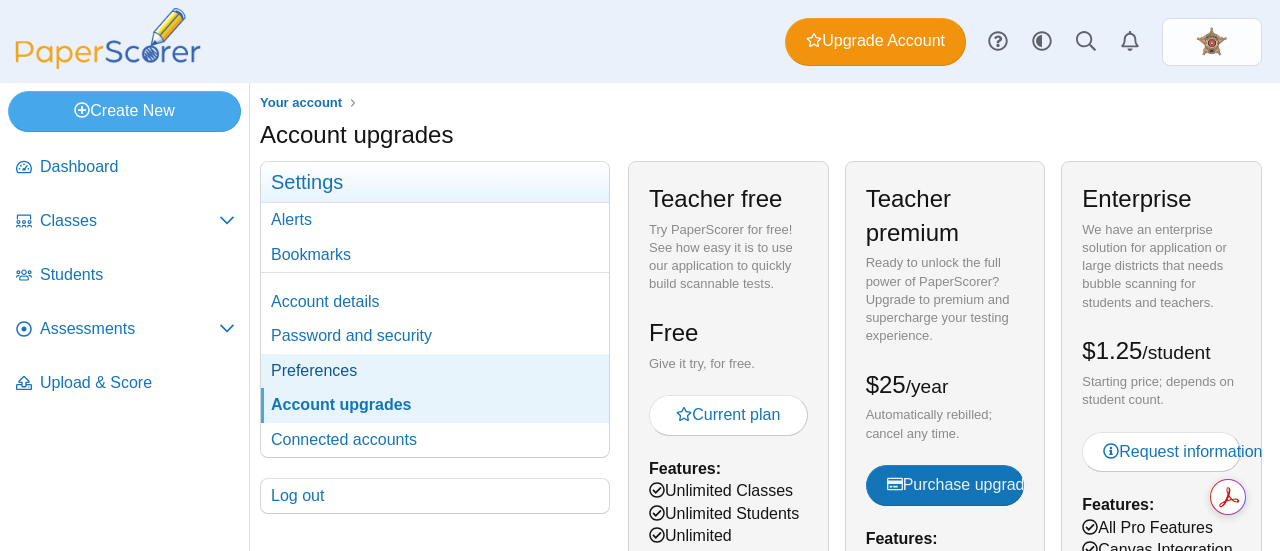 click on "Preferences" at bounding box center (435, 371) 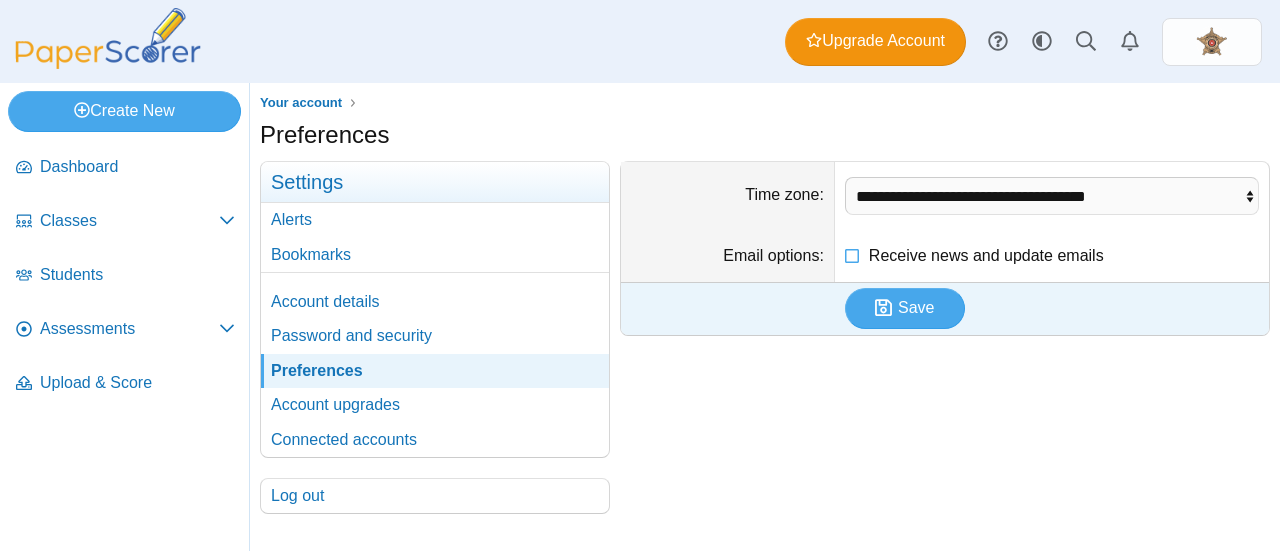 scroll, scrollTop: 0, scrollLeft: 0, axis: both 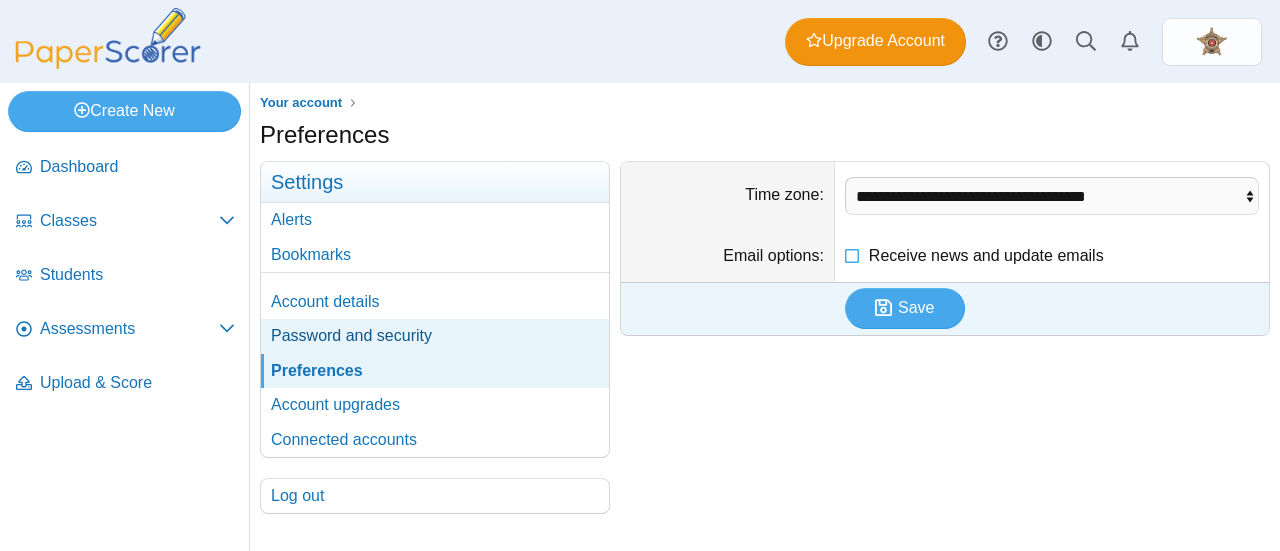 click on "Password and security" at bounding box center [435, 336] 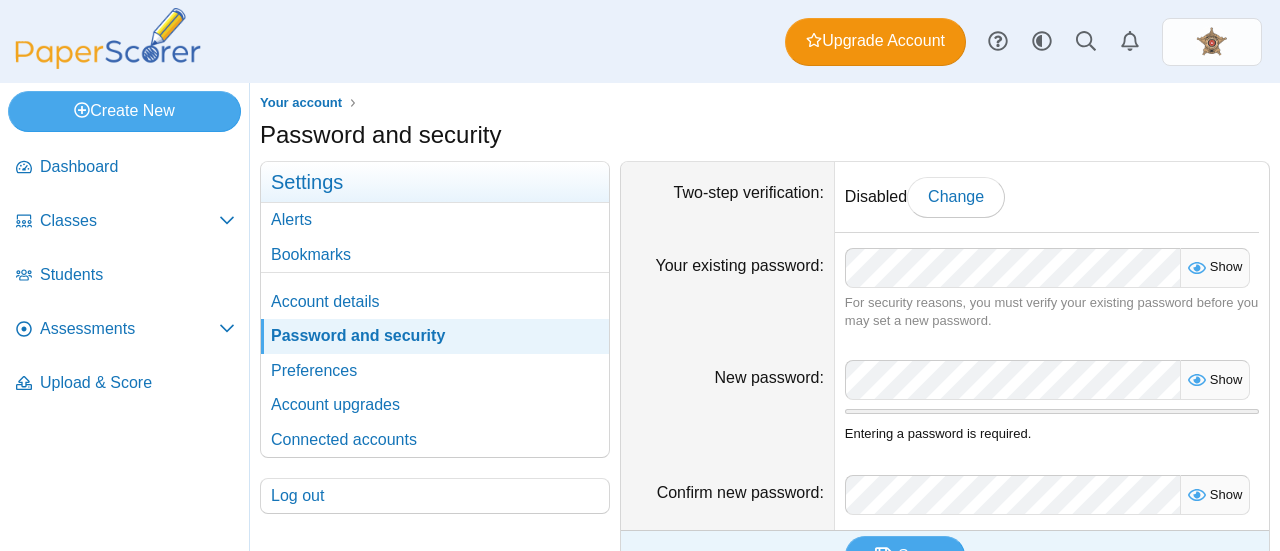 scroll, scrollTop: 0, scrollLeft: 0, axis: both 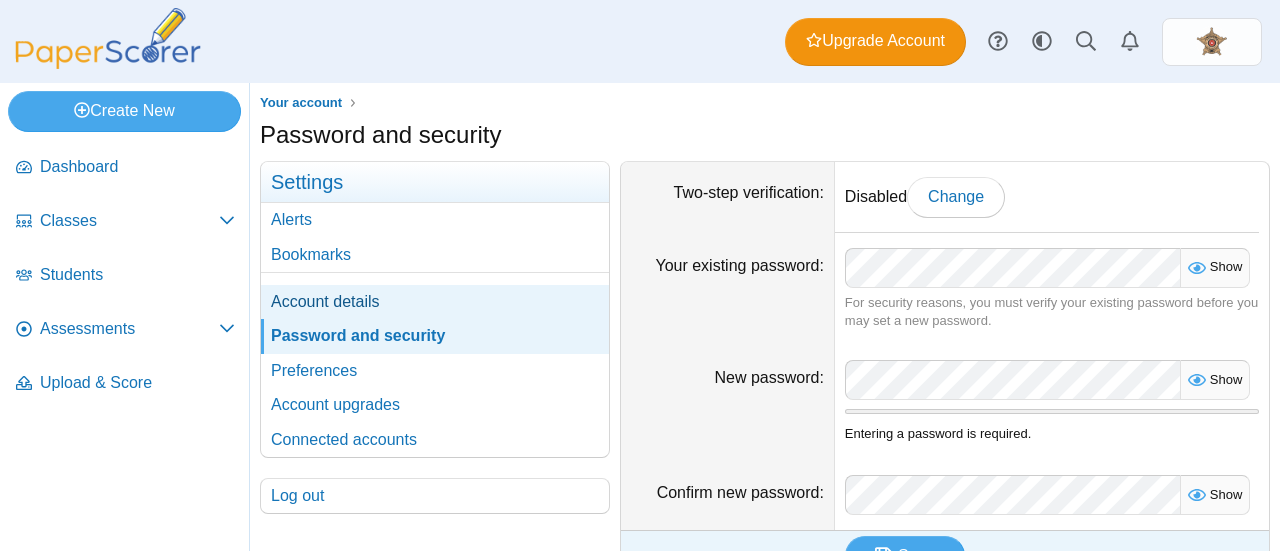 click on "Account details" at bounding box center [435, 302] 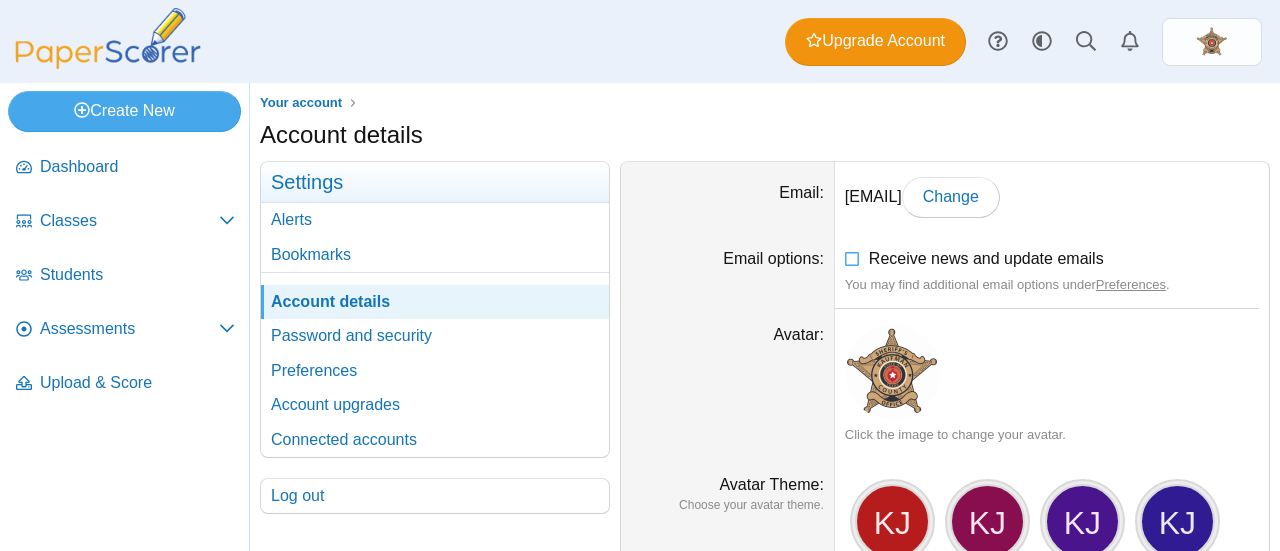 scroll, scrollTop: 0, scrollLeft: 0, axis: both 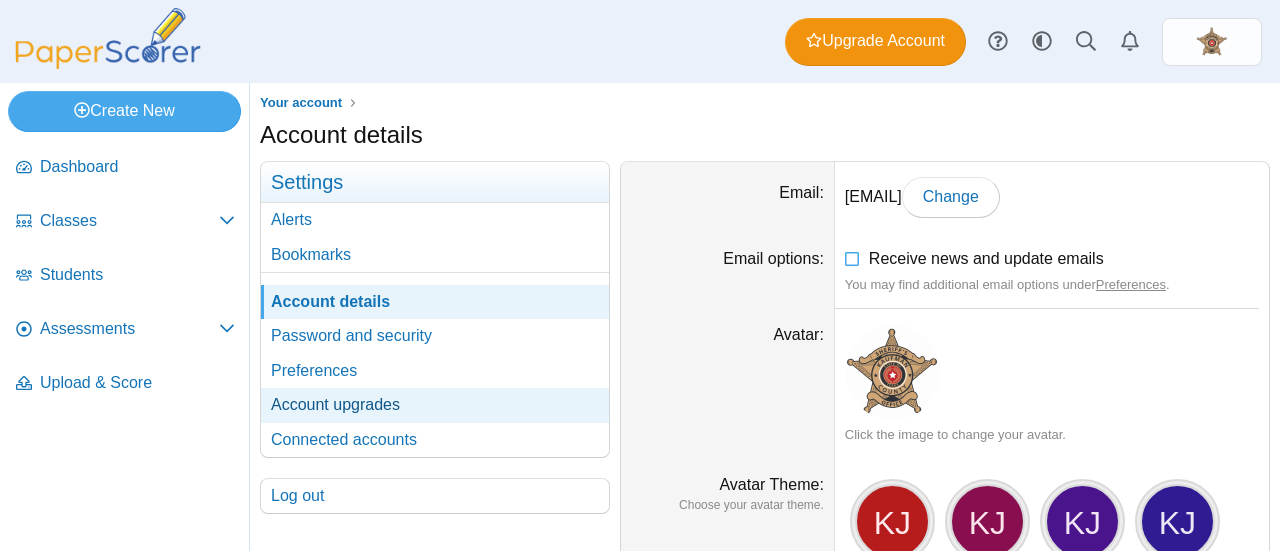 click on "Account upgrades" at bounding box center [435, 405] 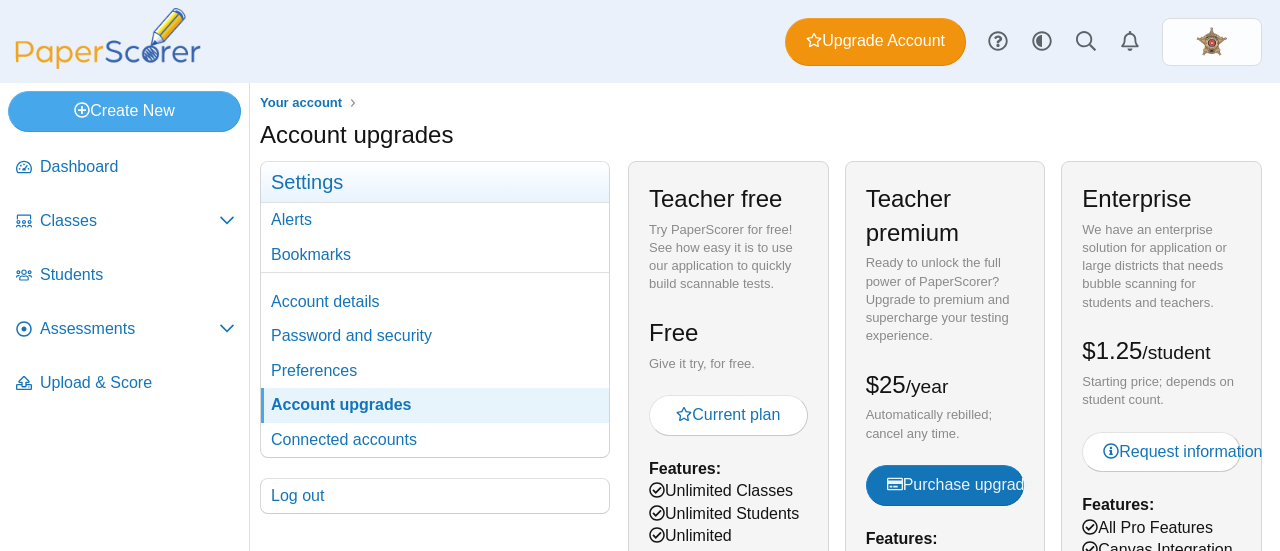 scroll, scrollTop: 0, scrollLeft: 0, axis: both 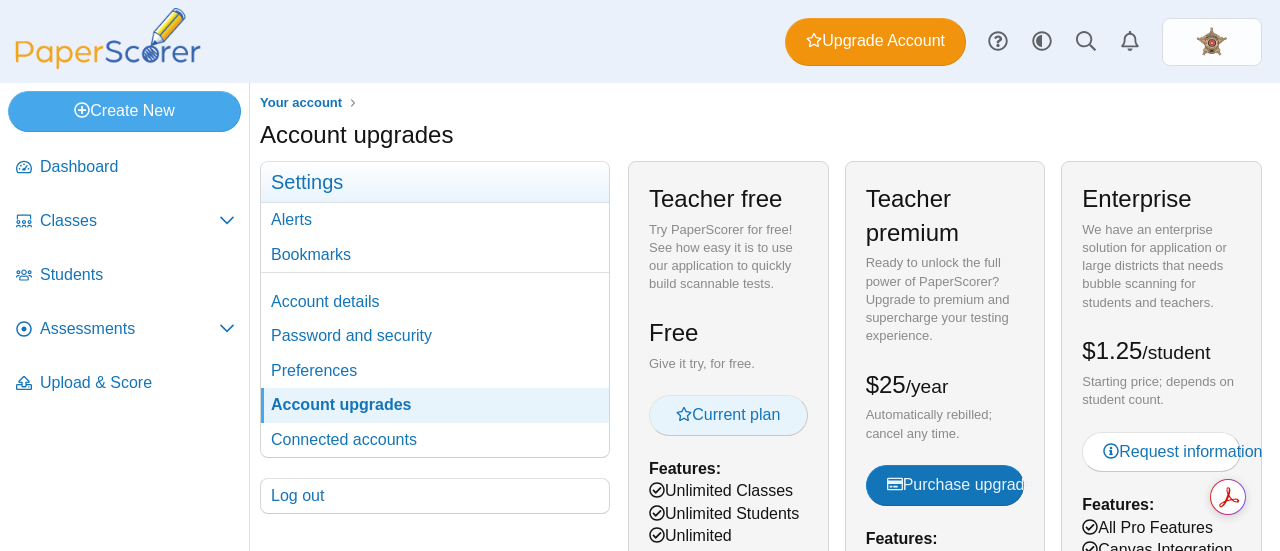 click on "Current plan" at bounding box center [728, 414] 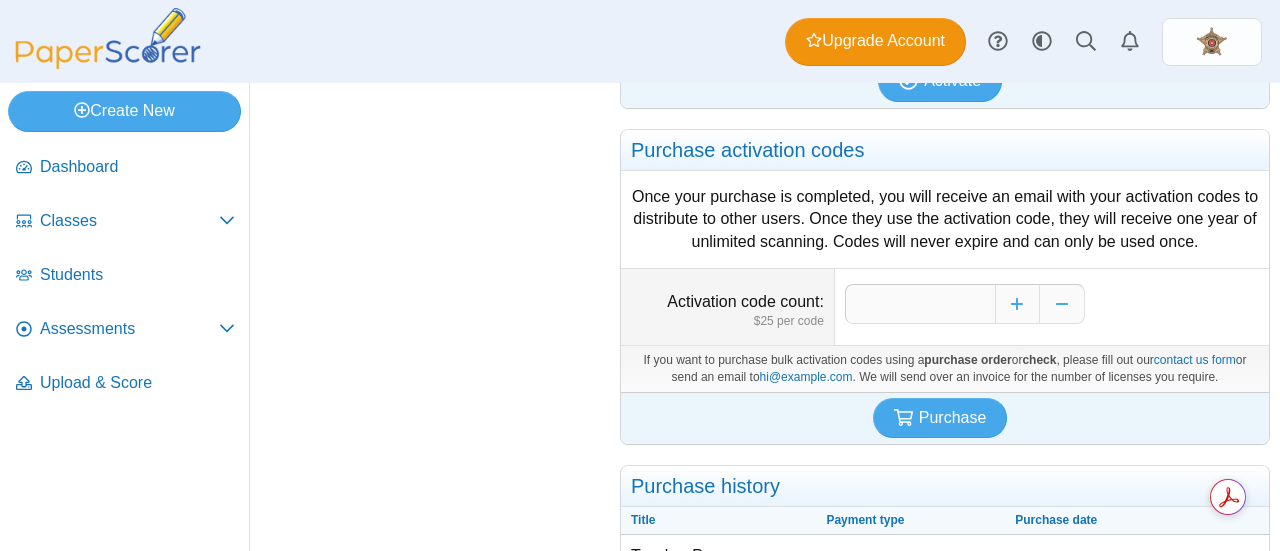 scroll, scrollTop: 1011, scrollLeft: 0, axis: vertical 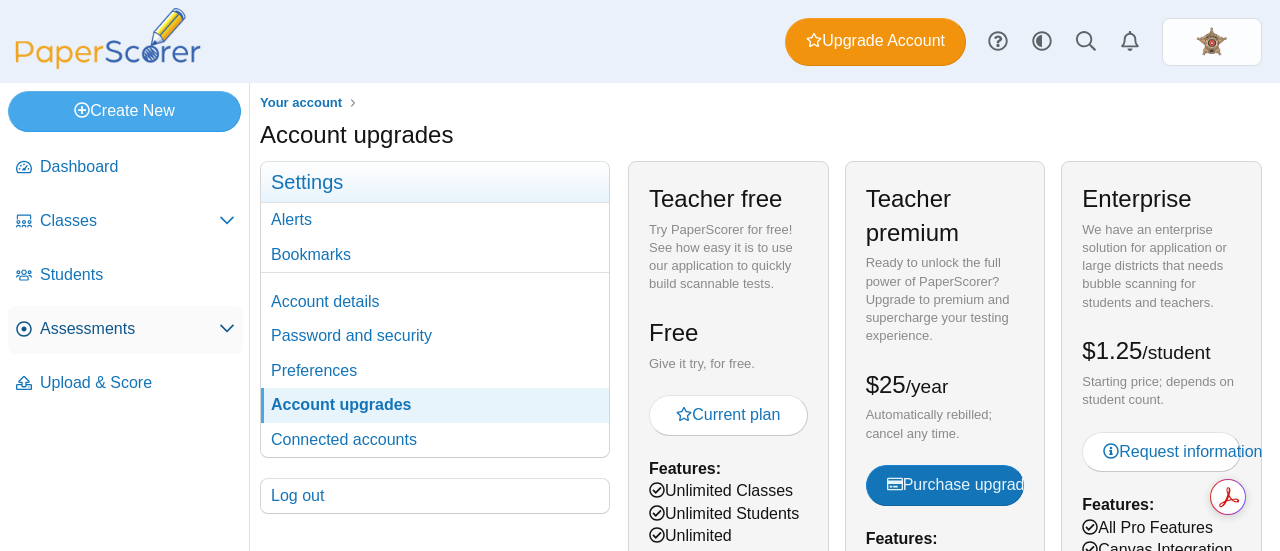 click on "Assessments" at bounding box center (129, 329) 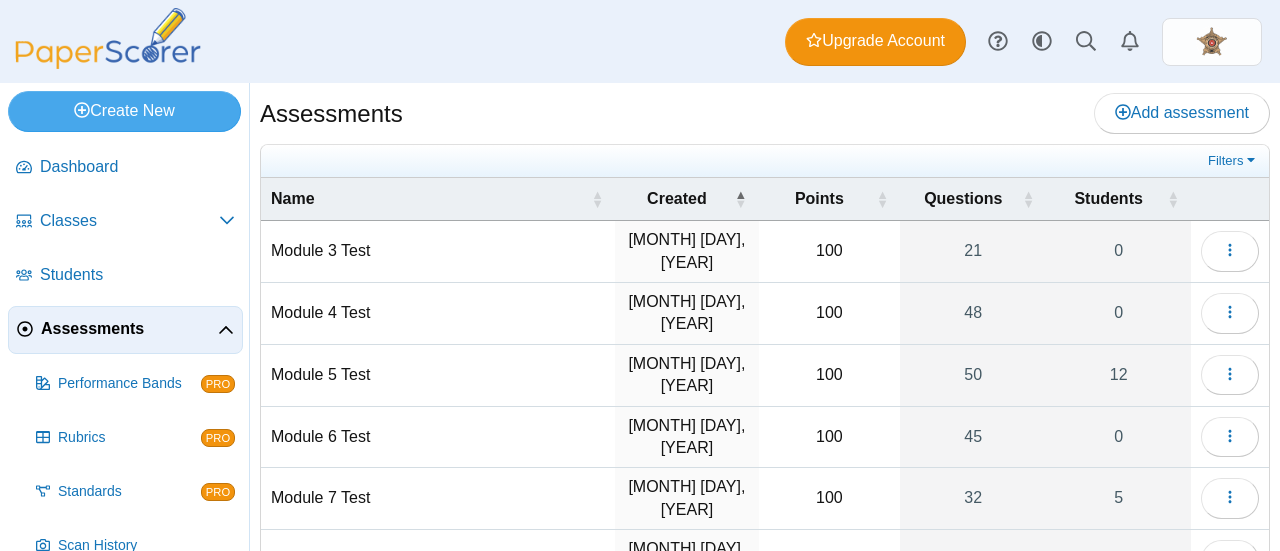 scroll, scrollTop: 0, scrollLeft: 0, axis: both 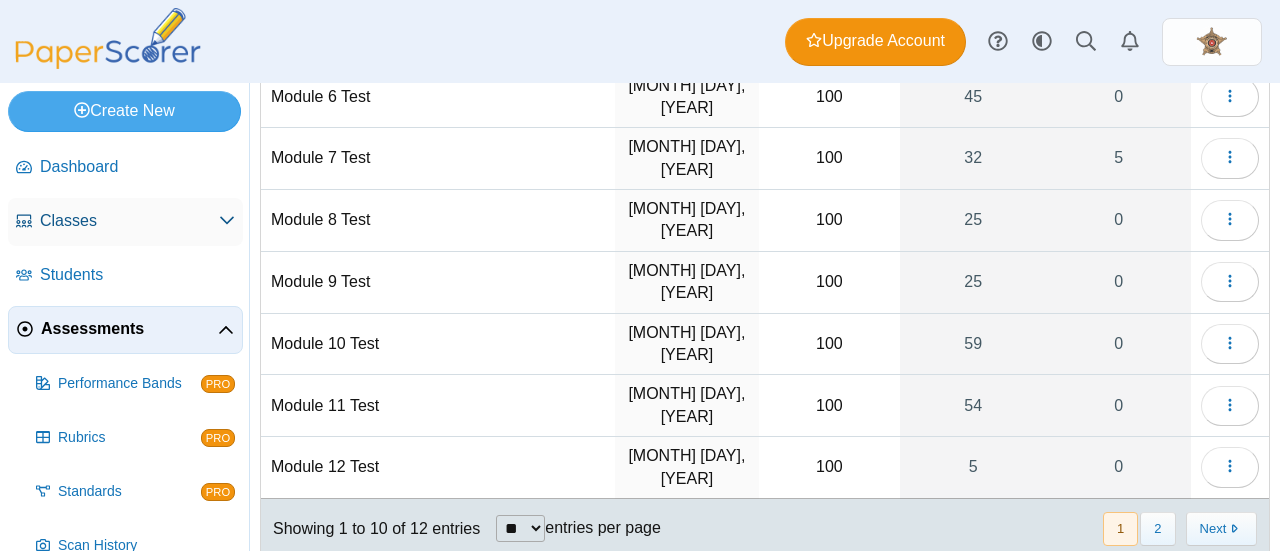 click on "Classes" at bounding box center (129, 221) 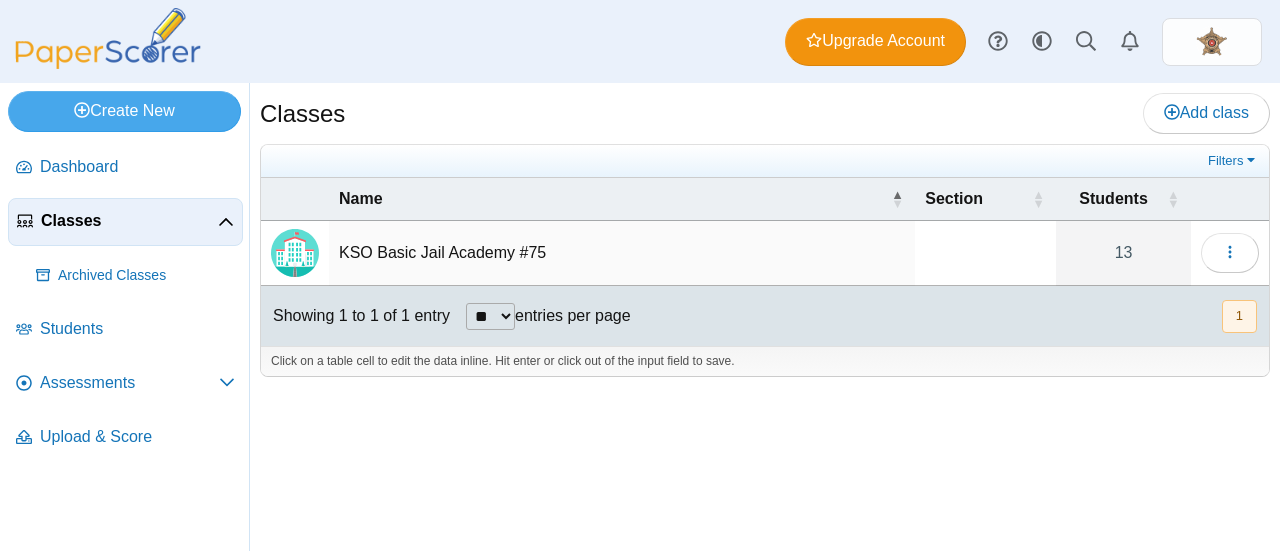 scroll, scrollTop: 0, scrollLeft: 0, axis: both 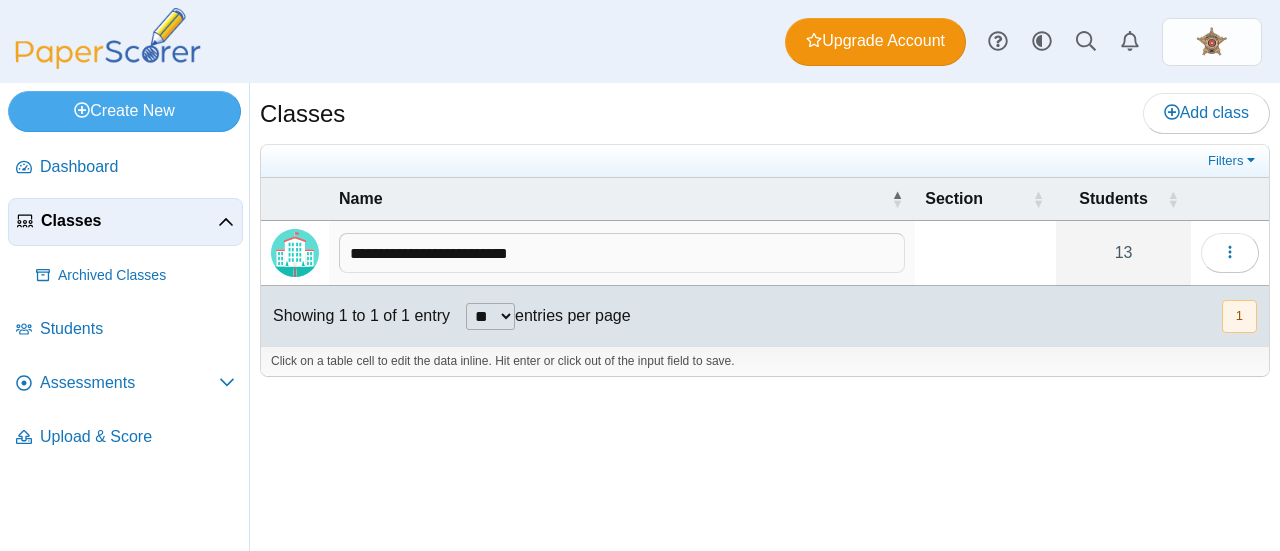 click at bounding box center [295, 253] 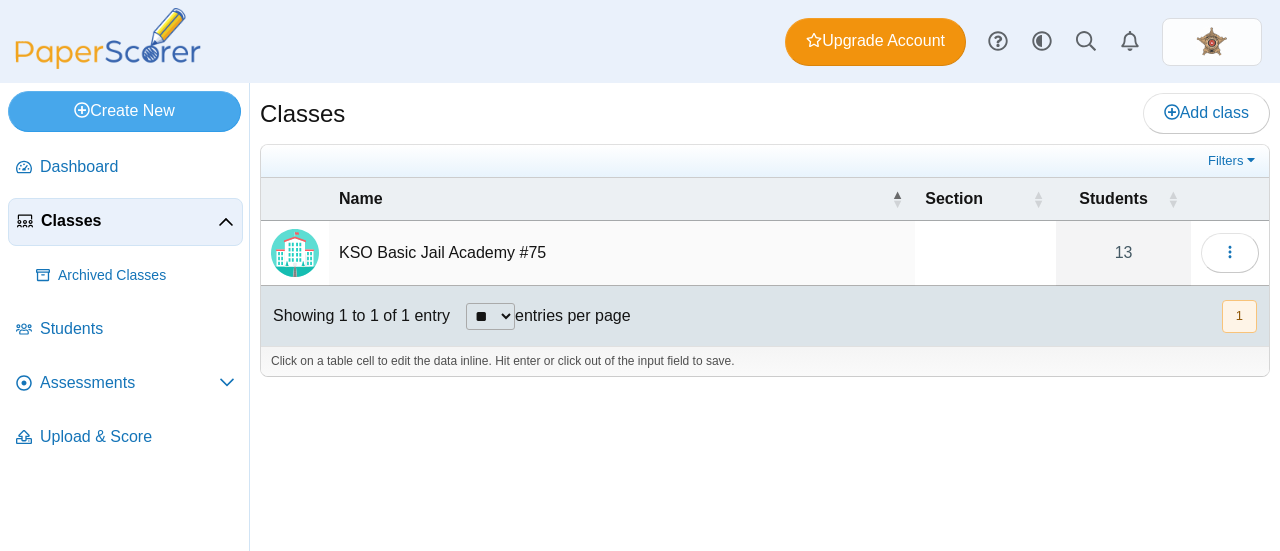 click at bounding box center (295, 253) 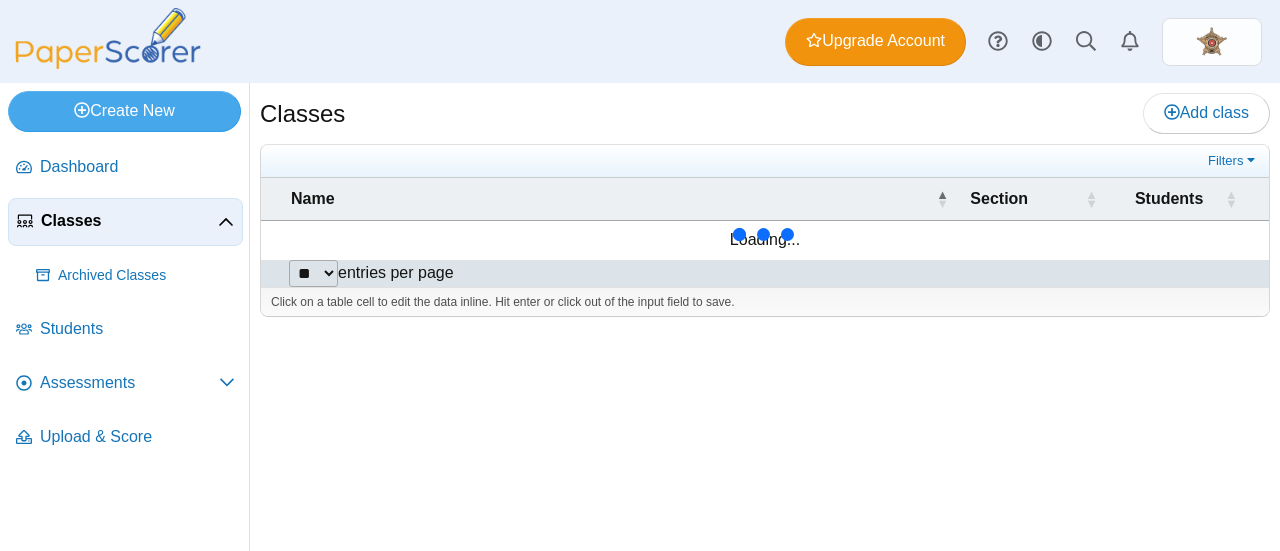 scroll, scrollTop: 0, scrollLeft: 0, axis: both 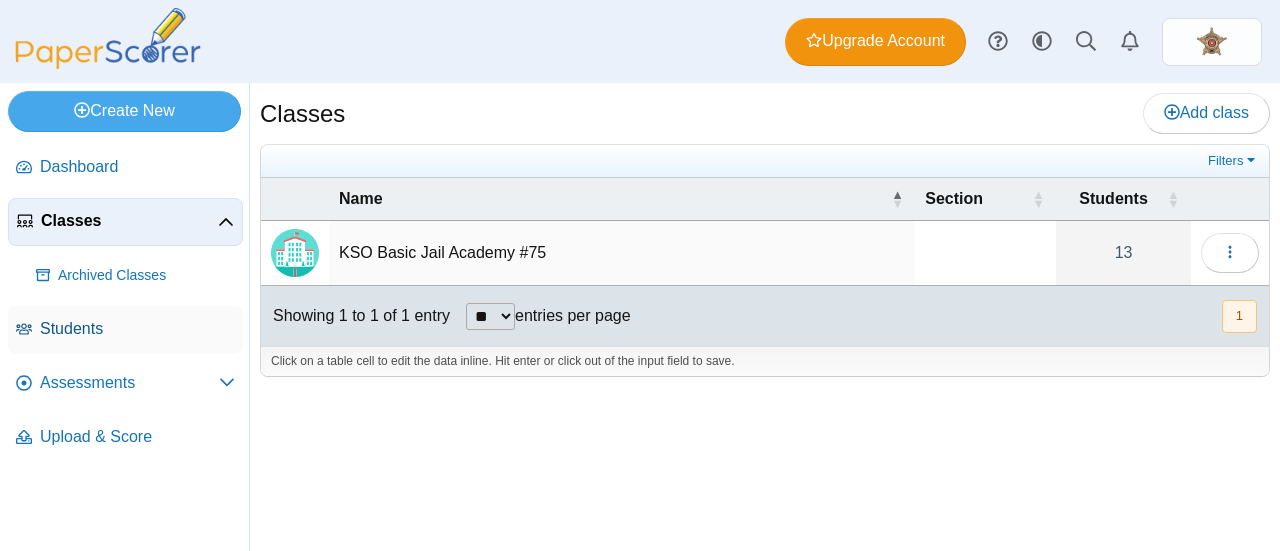 click on "Students" at bounding box center (137, 329) 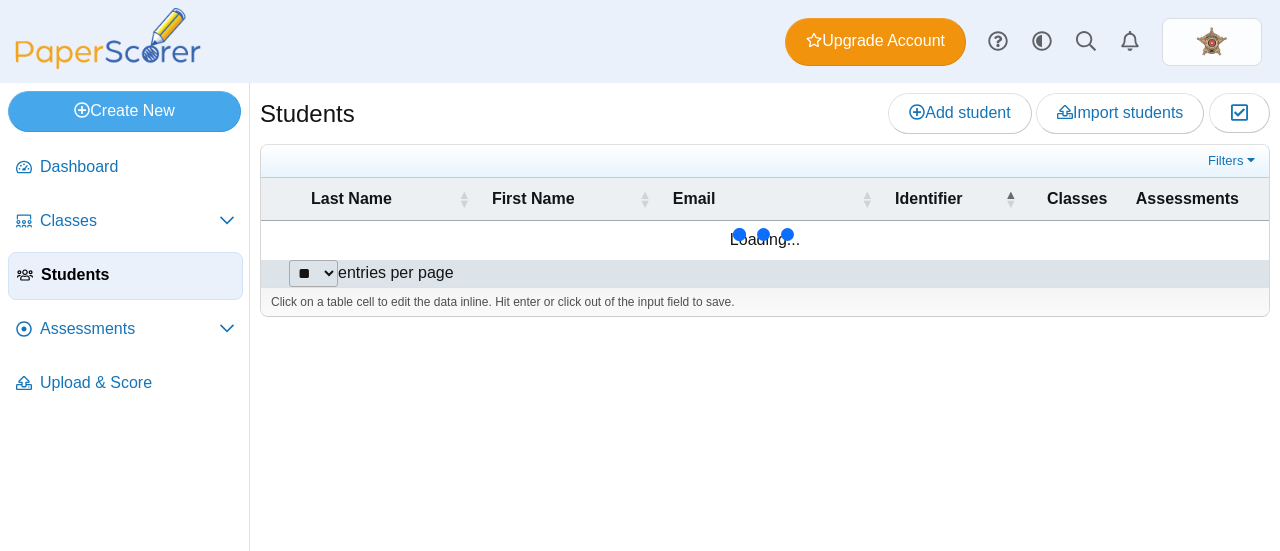 scroll, scrollTop: 0, scrollLeft: 0, axis: both 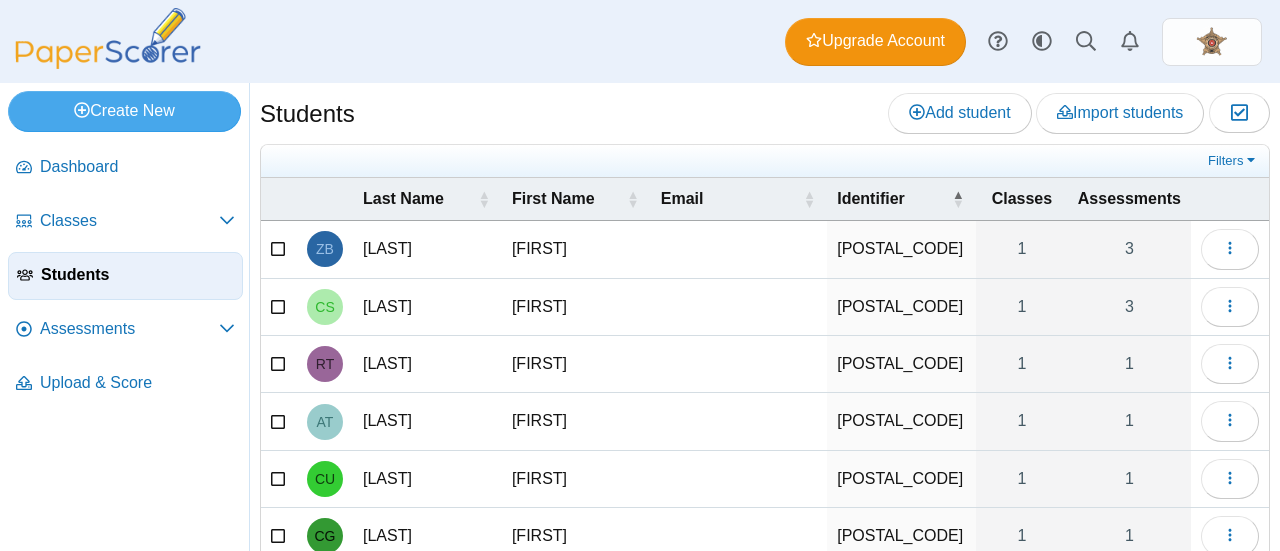 click on "[FIRST]" at bounding box center [576, 249] 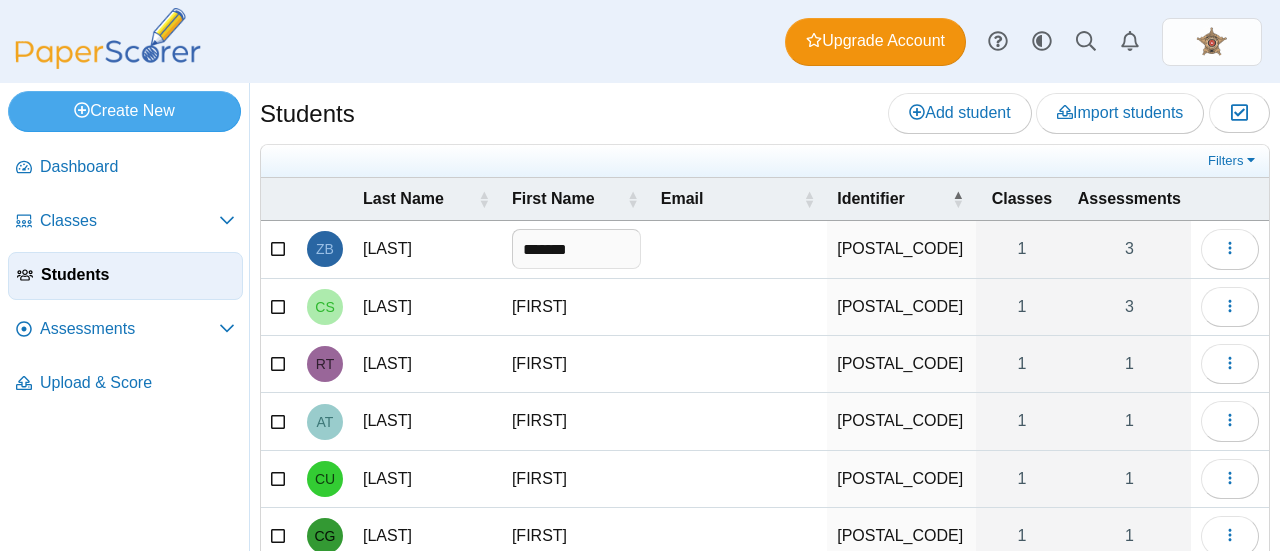 click on "[LAST]" at bounding box center (427, 249) 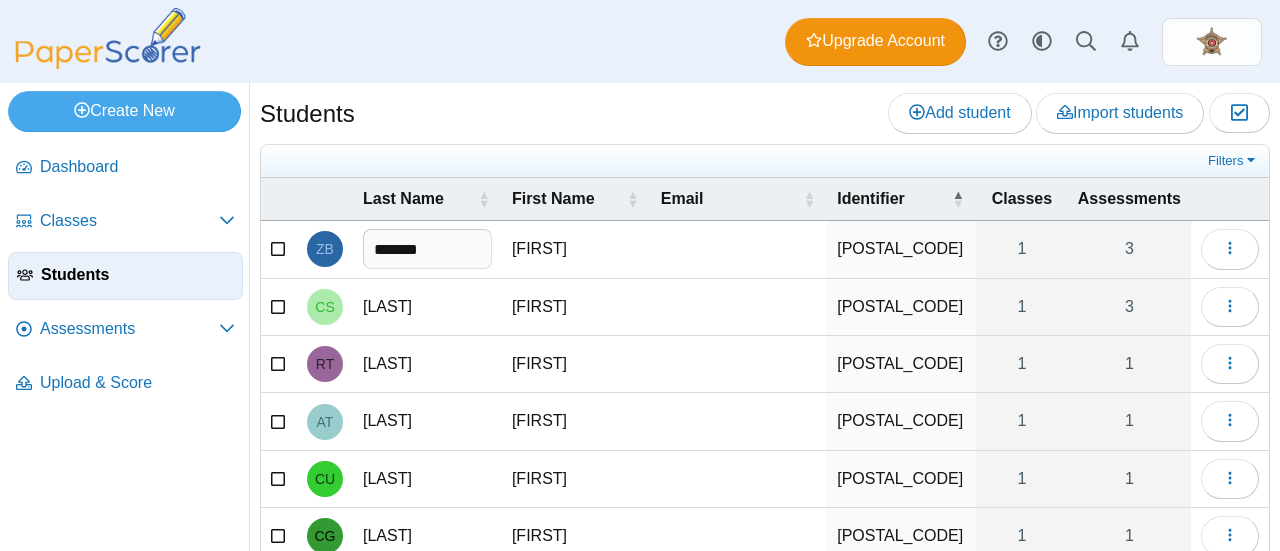 click on "ZB" at bounding box center (325, 249) 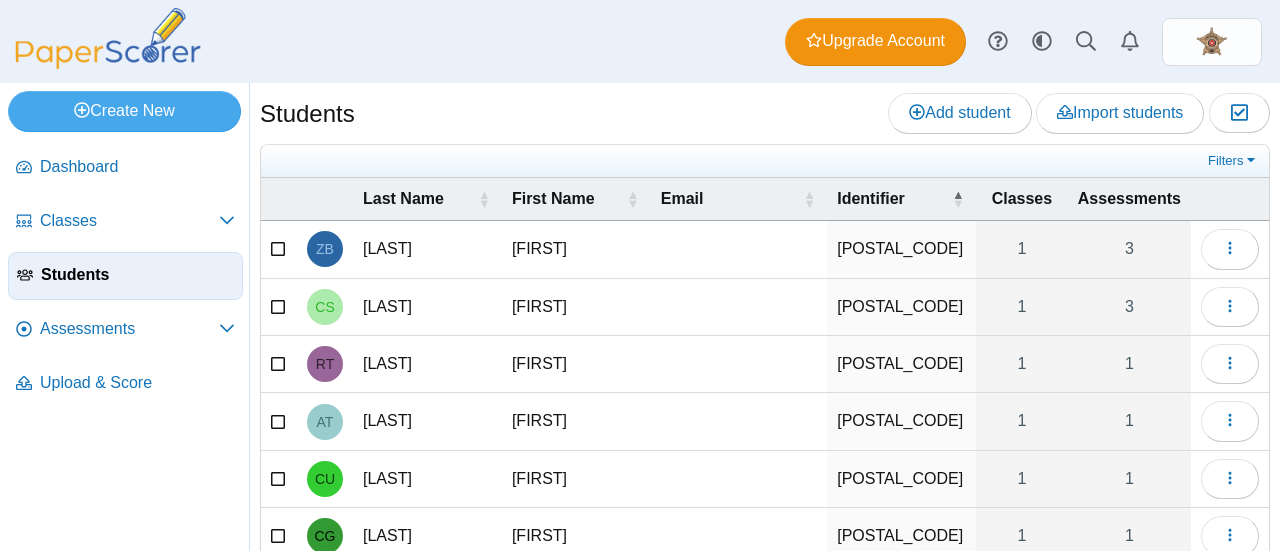 click on "ZB" at bounding box center (325, 249) 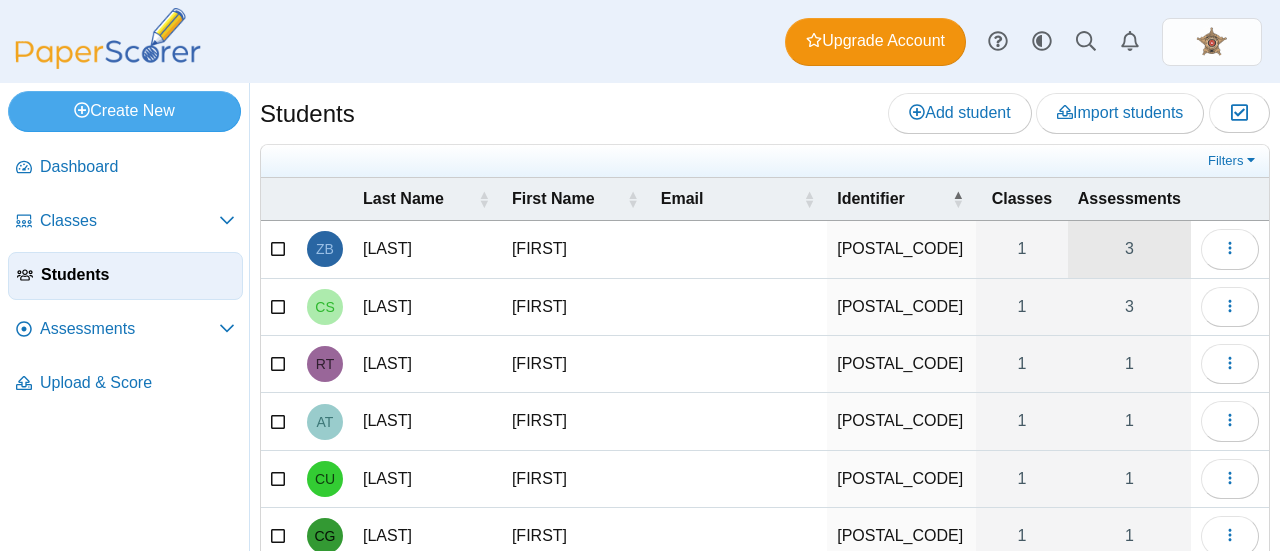 click on "3" at bounding box center (1129, 249) 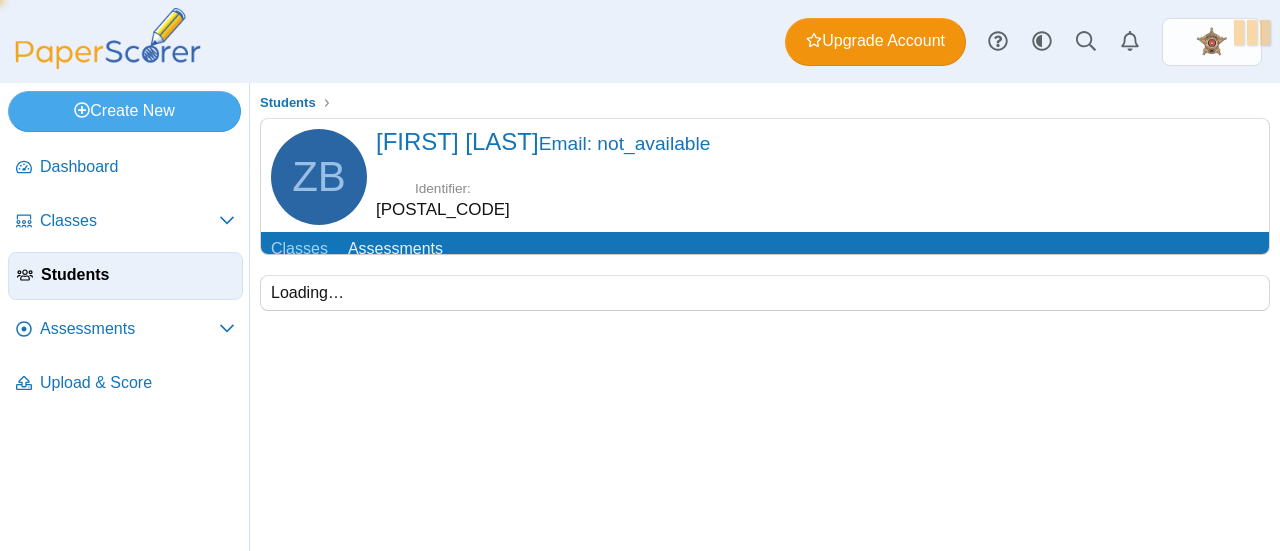 scroll, scrollTop: 0, scrollLeft: 0, axis: both 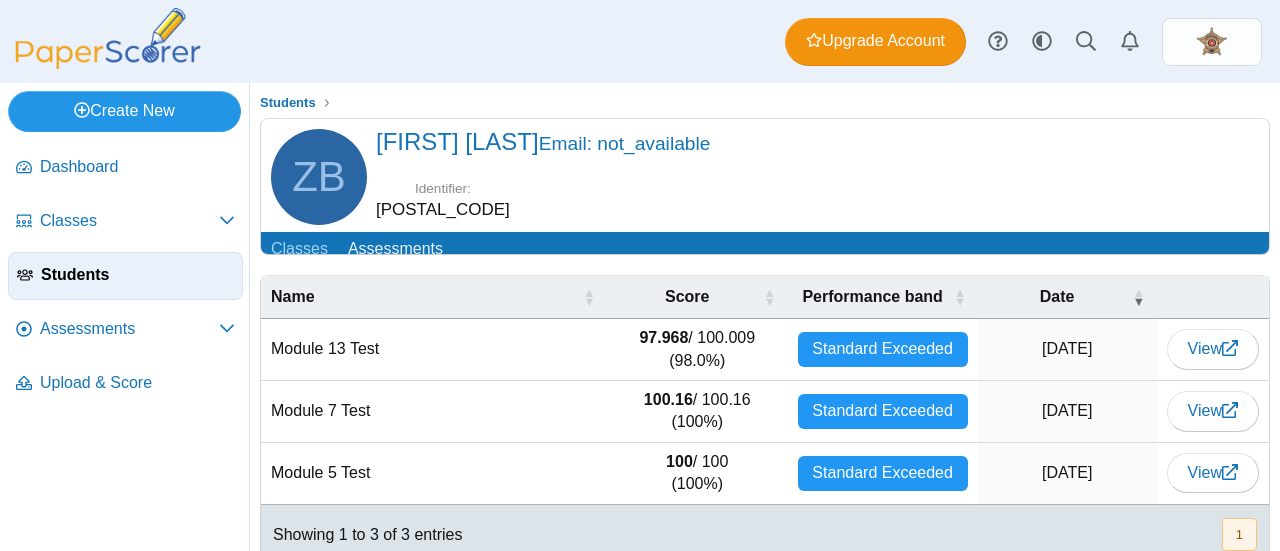 click on "Create New" at bounding box center [124, 111] 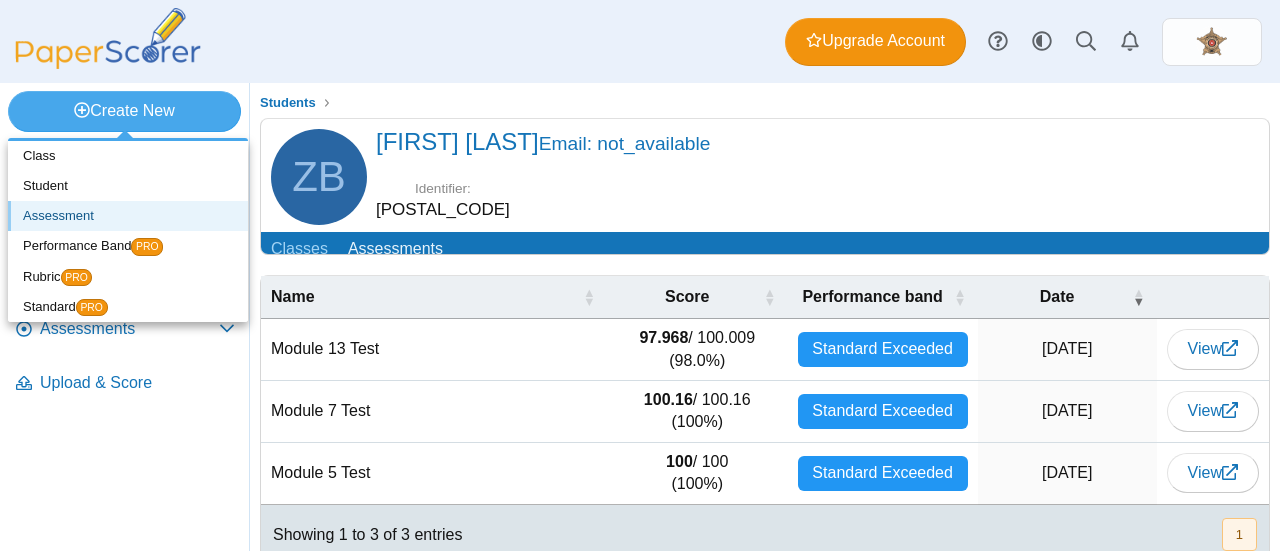click on "Assessment" at bounding box center [128, 216] 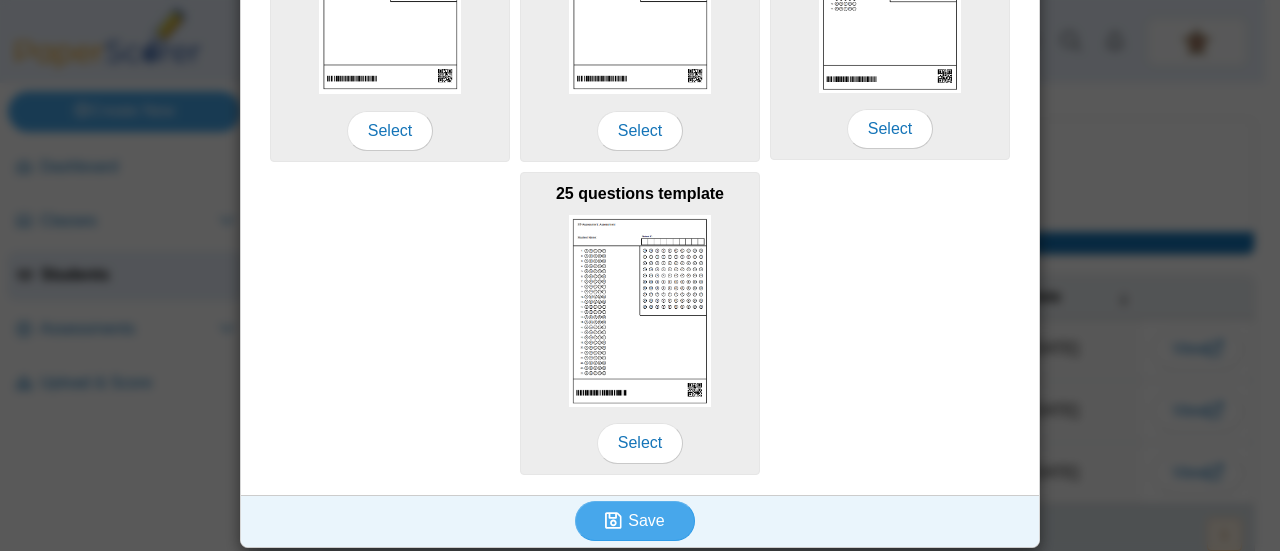 scroll, scrollTop: 0, scrollLeft: 0, axis: both 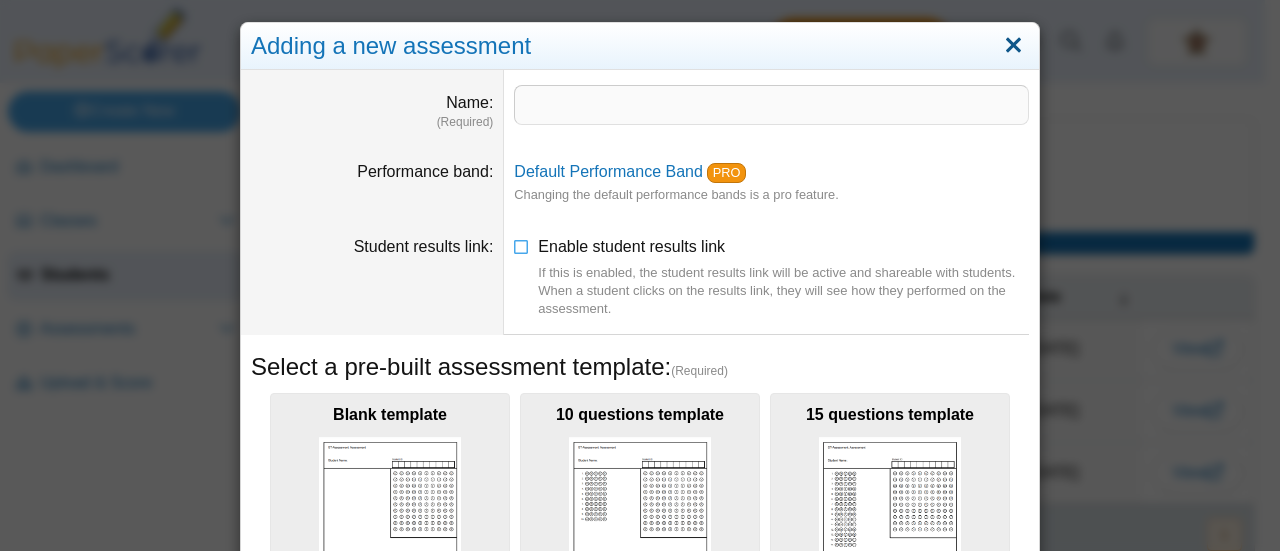 click at bounding box center [1013, 46] 